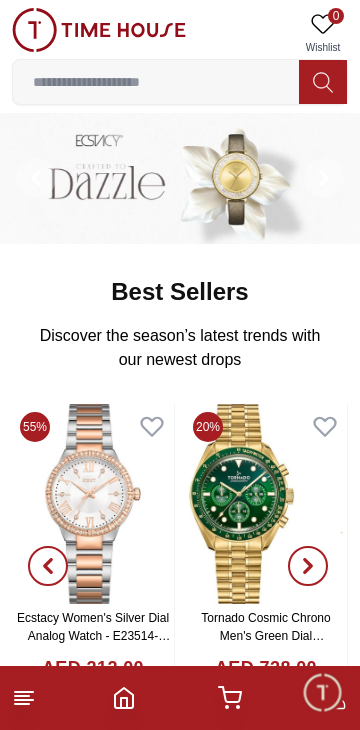 scroll, scrollTop: 0, scrollLeft: 0, axis: both 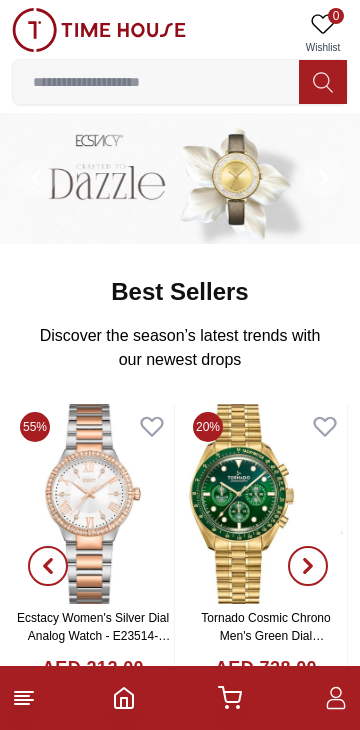 click 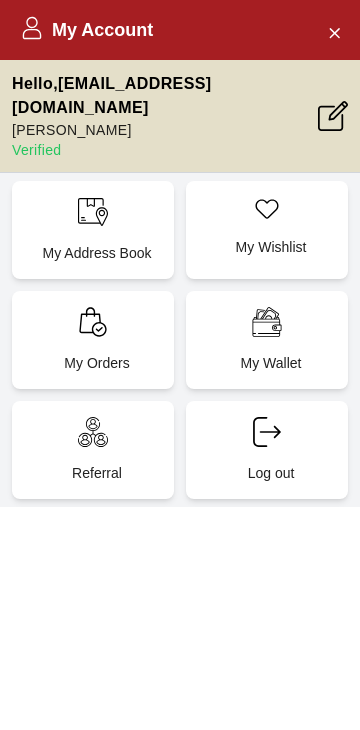 scroll, scrollTop: 0, scrollLeft: 0, axis: both 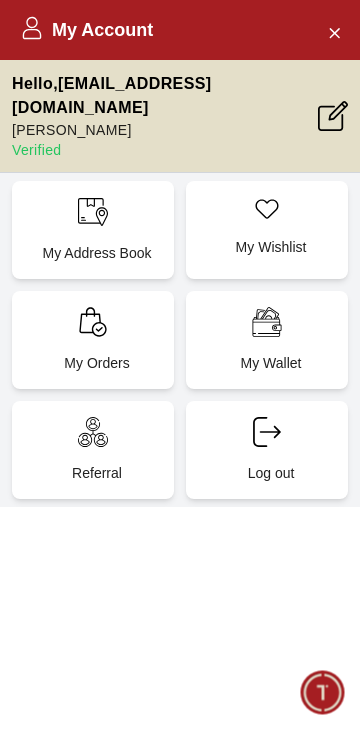 click on "My Orders" at bounding box center [93, 340] 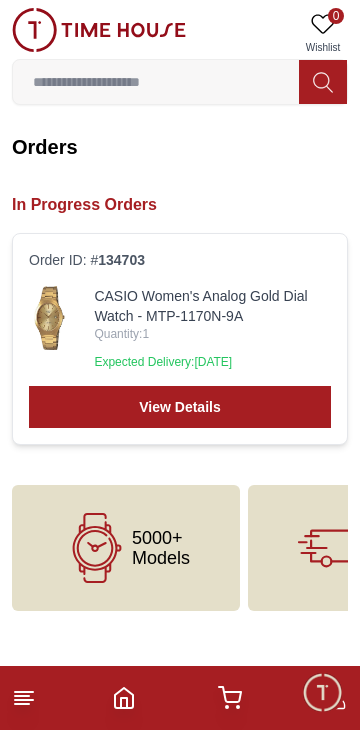 click on "CASIO Women's Analog Gold Dial Watch - MTP-1170N-9A Quantity:  1 Expected Delivery:  Saturday, July 12" at bounding box center [212, 328] 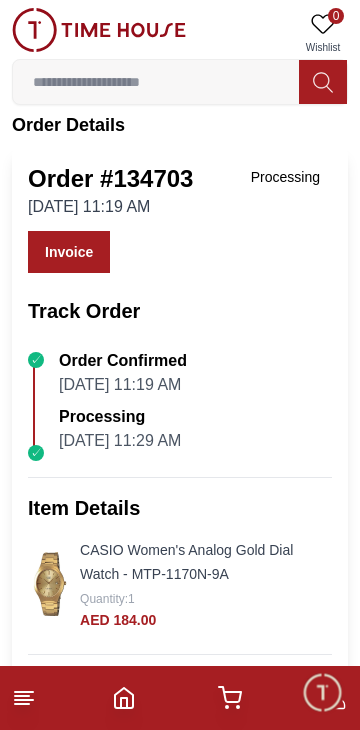 scroll, scrollTop: 23, scrollLeft: 0, axis: vertical 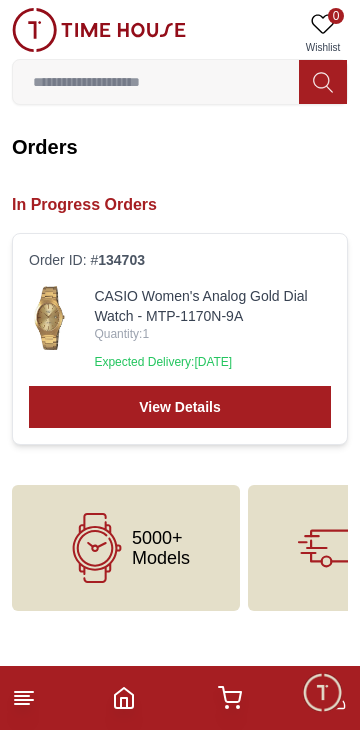 click on "View Details" at bounding box center (180, 407) 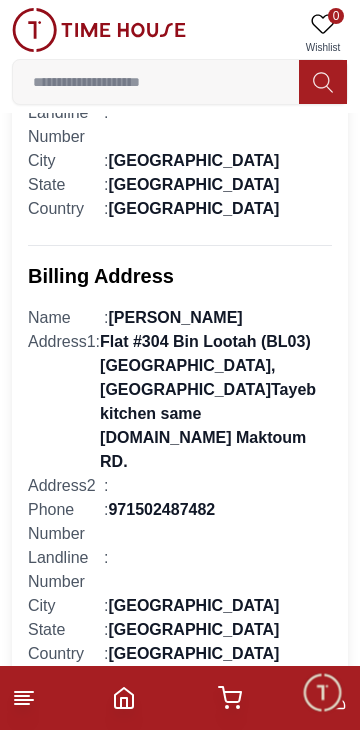 scroll, scrollTop: 1341, scrollLeft: 0, axis: vertical 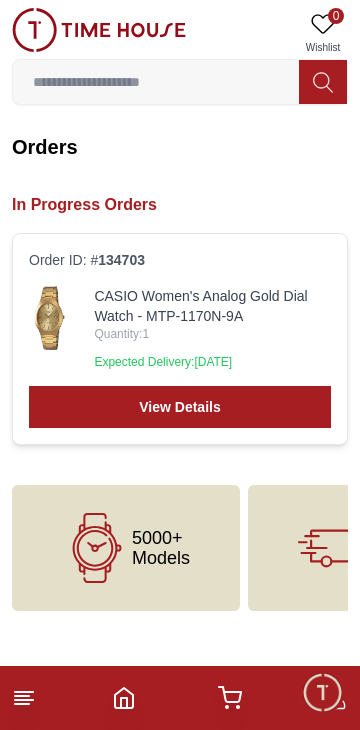 click on "View Details" at bounding box center [180, 407] 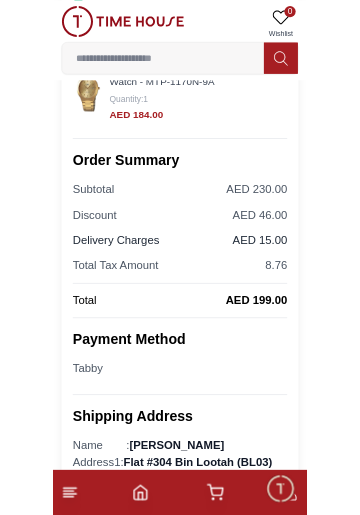 scroll, scrollTop: 416, scrollLeft: 0, axis: vertical 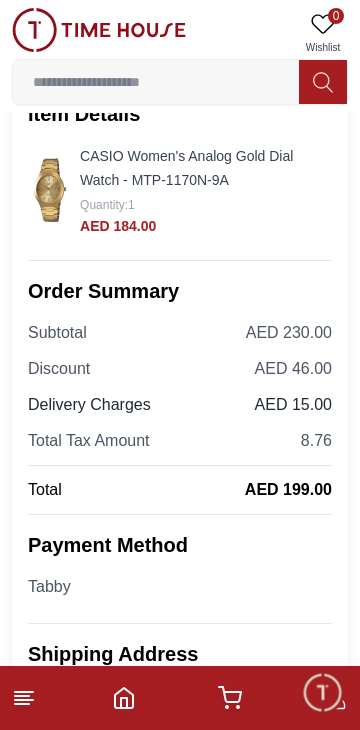click at bounding box center [322, 692] 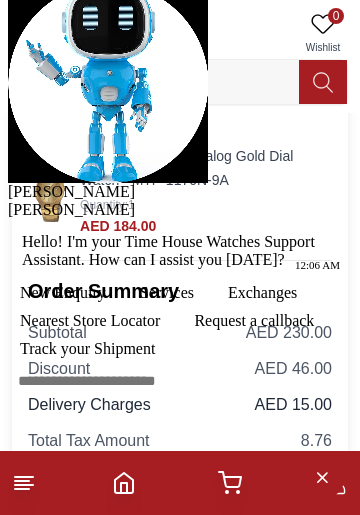 click on "Services" at bounding box center (167, 293) 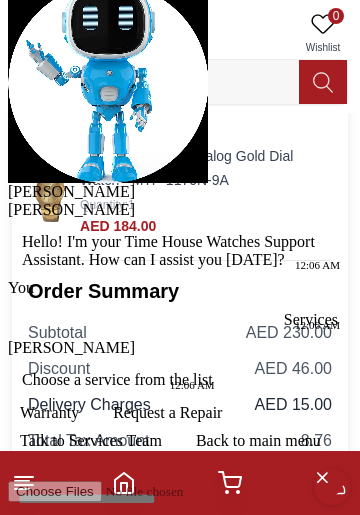 scroll, scrollTop: 143, scrollLeft: 0, axis: vertical 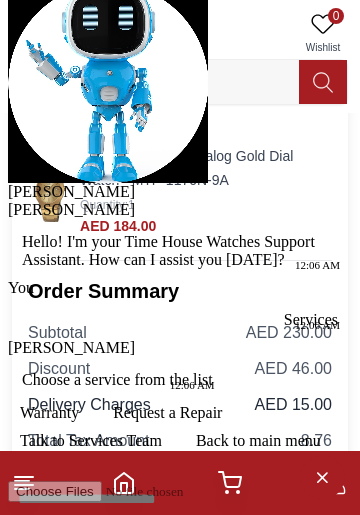 click on "Talk to Services Team" at bounding box center (91, 441) 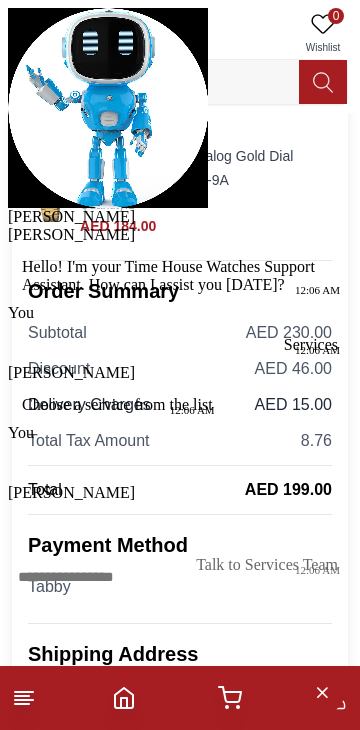 scroll, scrollTop: 0, scrollLeft: 0, axis: both 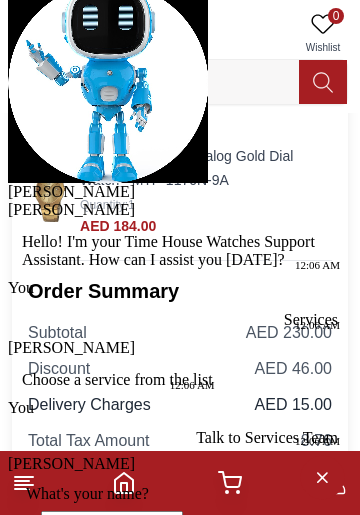 type on "**********" 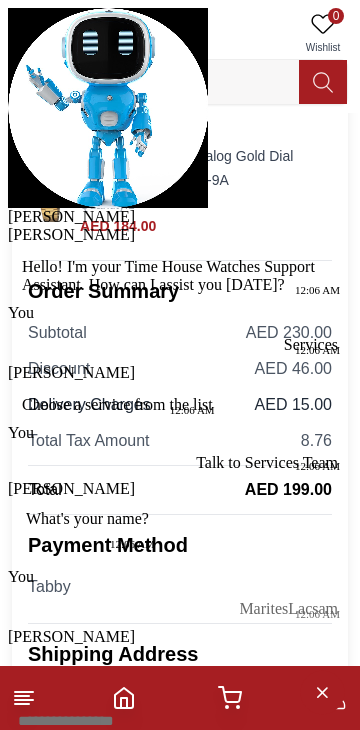 scroll, scrollTop: 149, scrollLeft: 0, axis: vertical 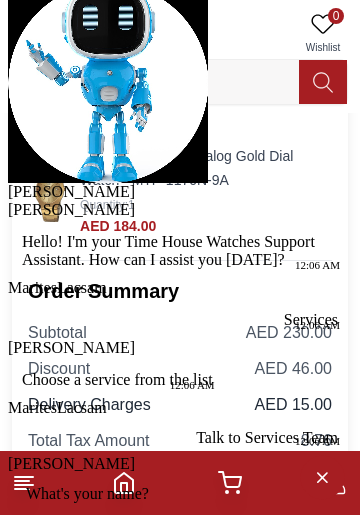 type on "**********" 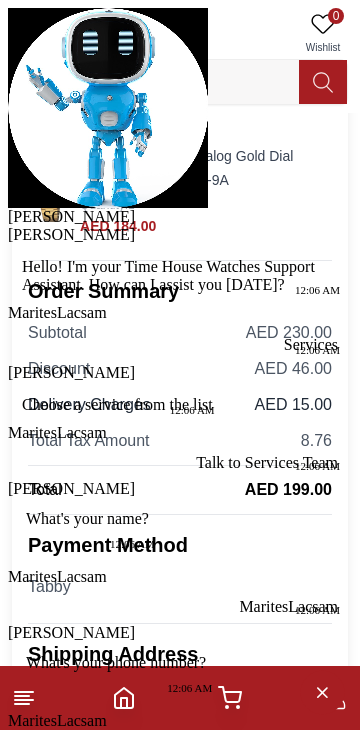 scroll, scrollTop: 351, scrollLeft: 0, axis: vertical 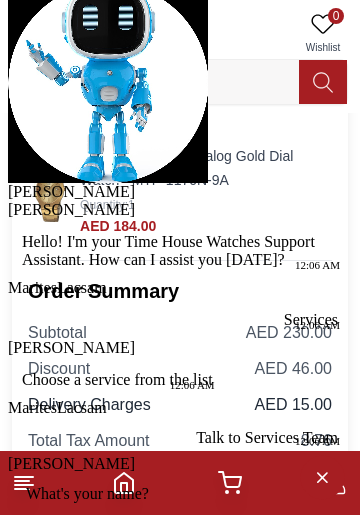 click on "Skip" at bounding box center [141, 858] 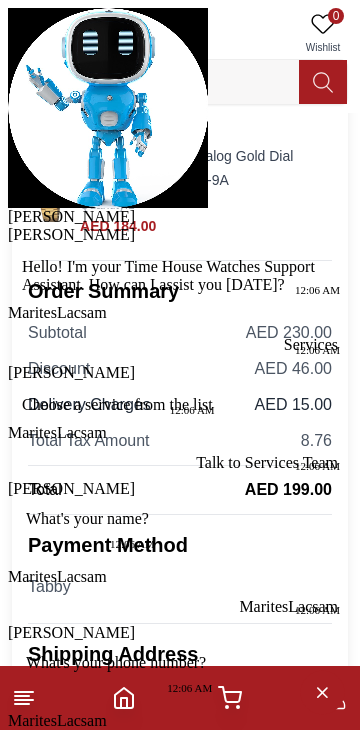 scroll, scrollTop: 553, scrollLeft: 0, axis: vertical 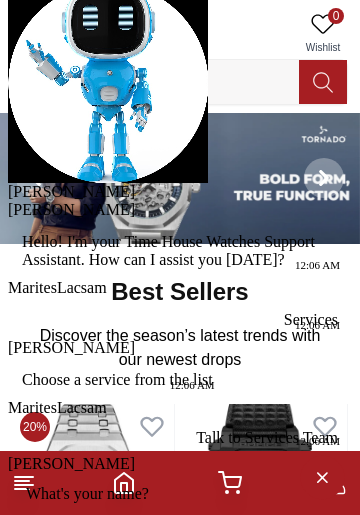 click at bounding box center [8, -17] 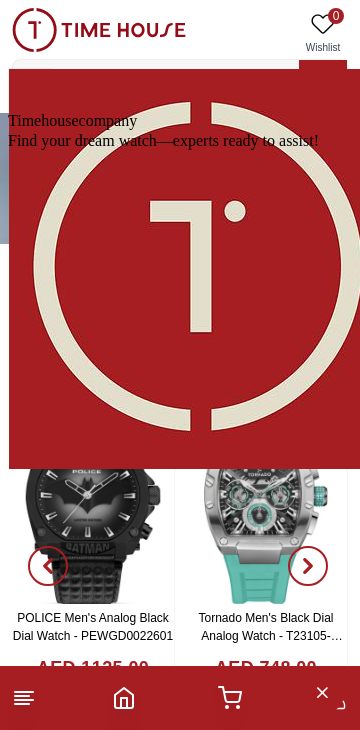 scroll, scrollTop: 2, scrollLeft: 0, axis: vertical 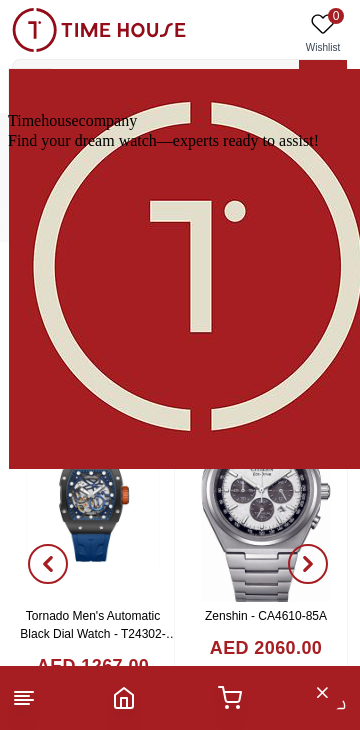 click at bounding box center (8, 982) 